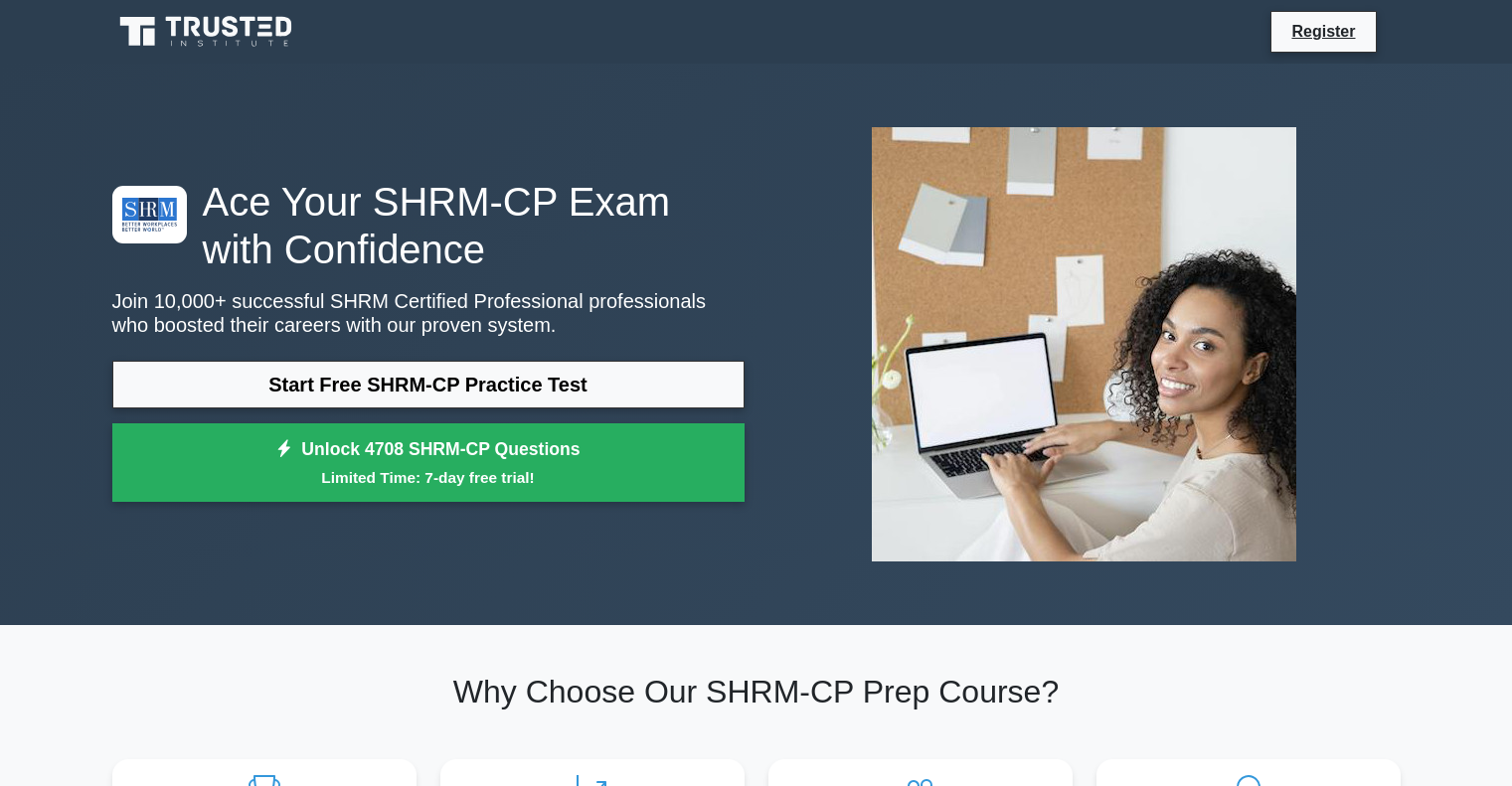 scroll, scrollTop: 0, scrollLeft: 0, axis: both 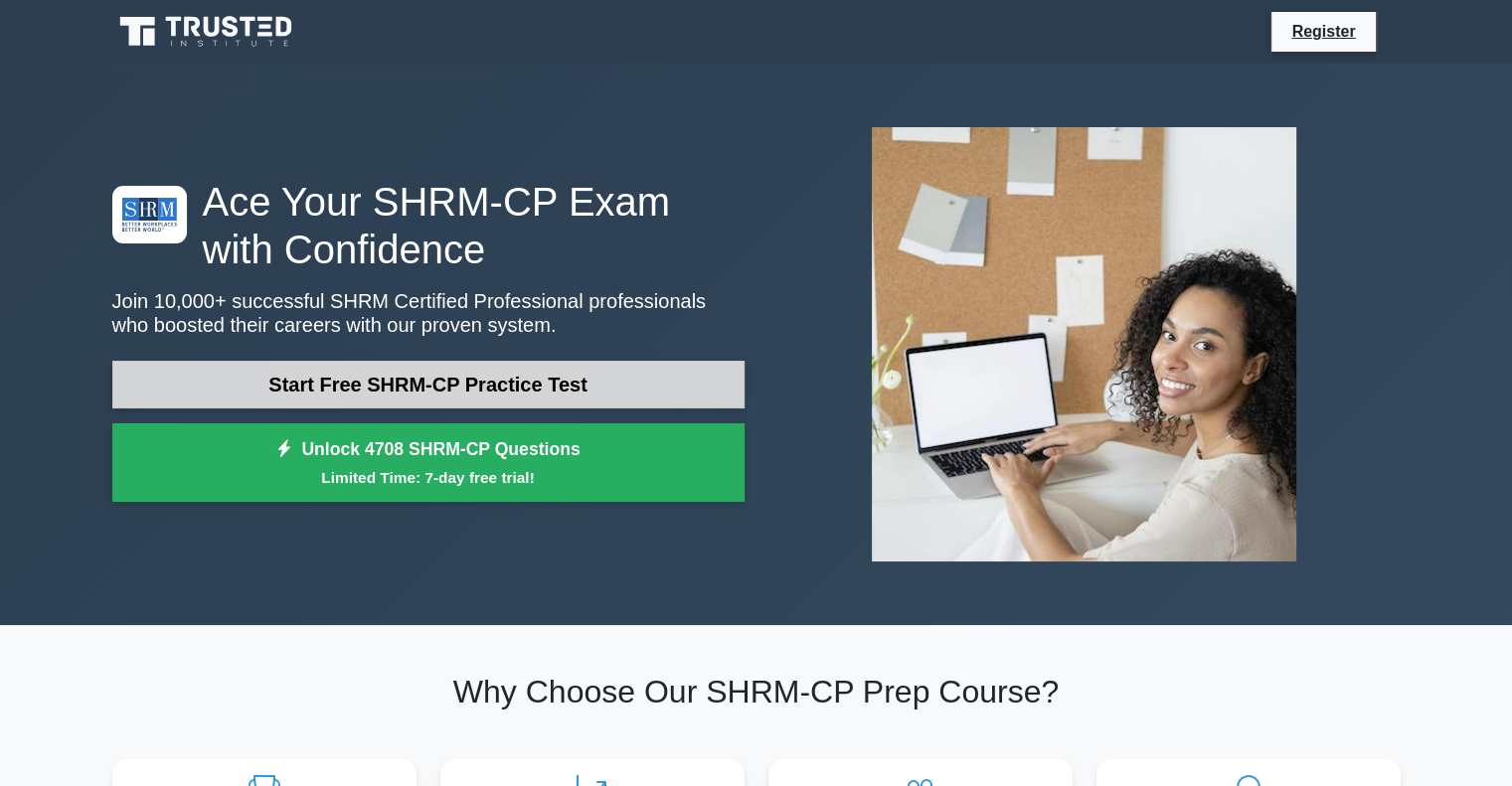 click on "Start Free SHRM-CP Practice Test" at bounding box center [428, 385] 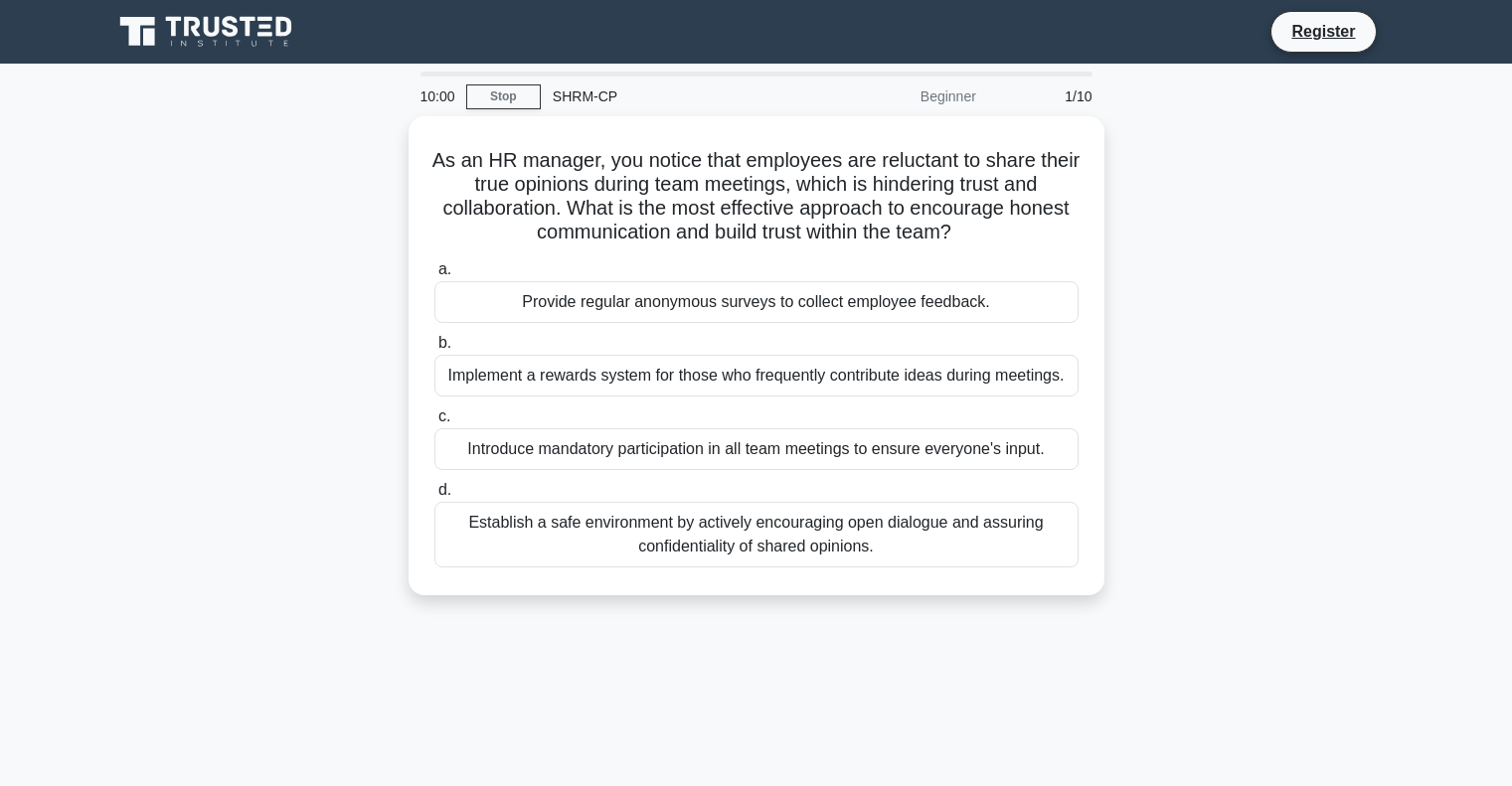 scroll, scrollTop: 0, scrollLeft: 0, axis: both 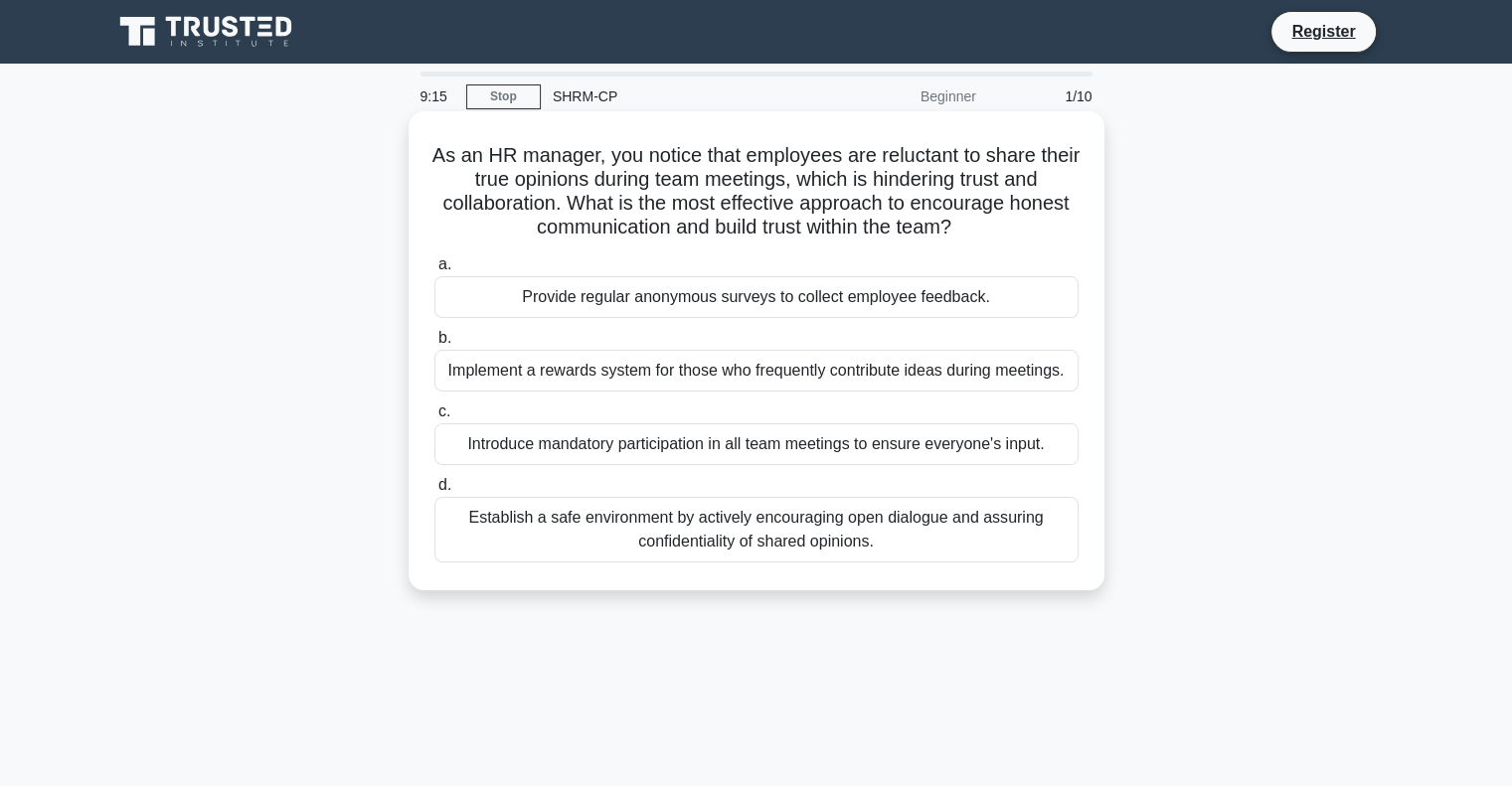 click on "Establish a safe environment by actively encouraging open dialogue and assuring confidentiality of shared opinions." at bounding box center [756, 530] 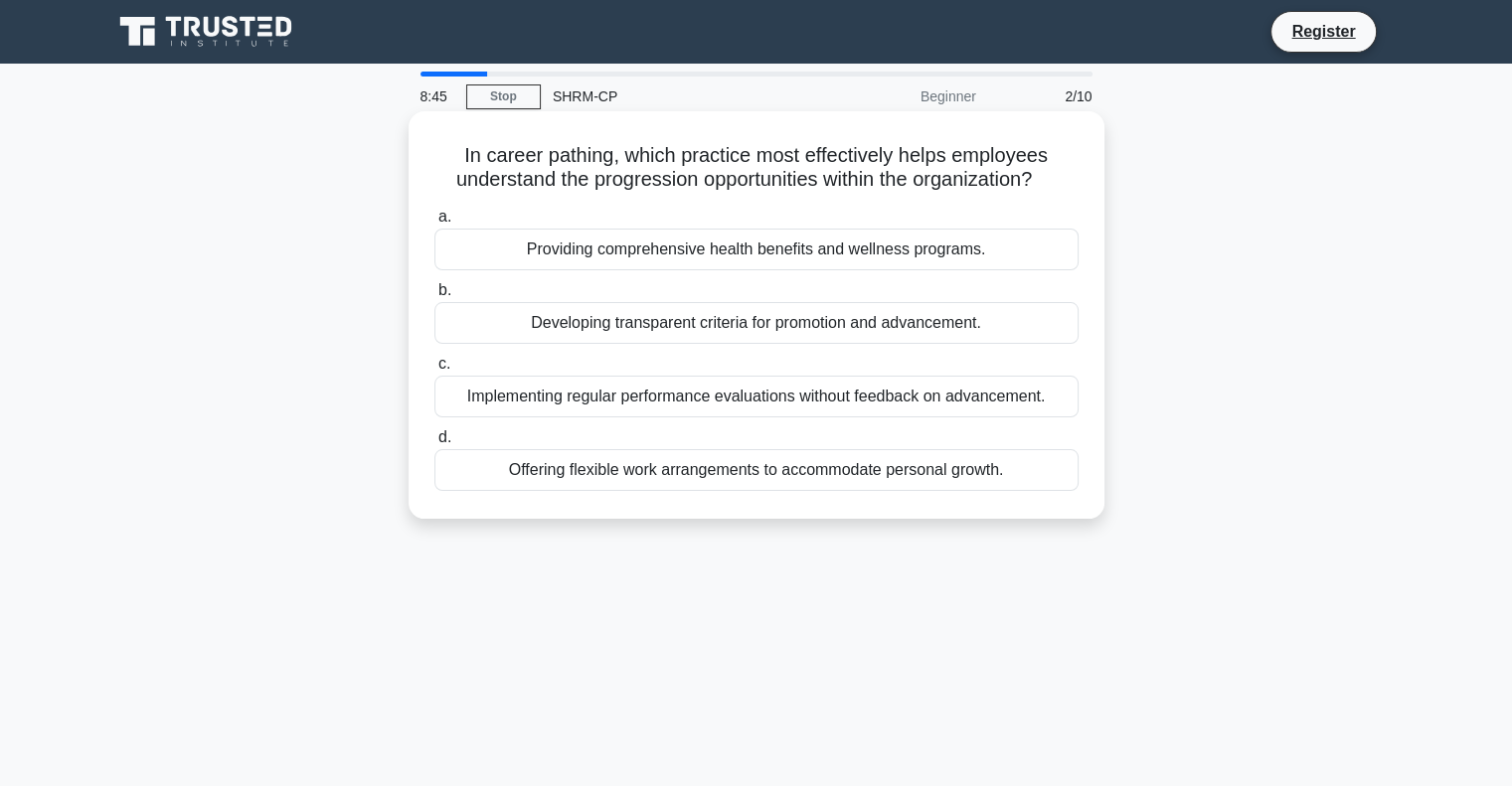 click on "Developing transparent criteria for promotion and advancement." at bounding box center [756, 323] 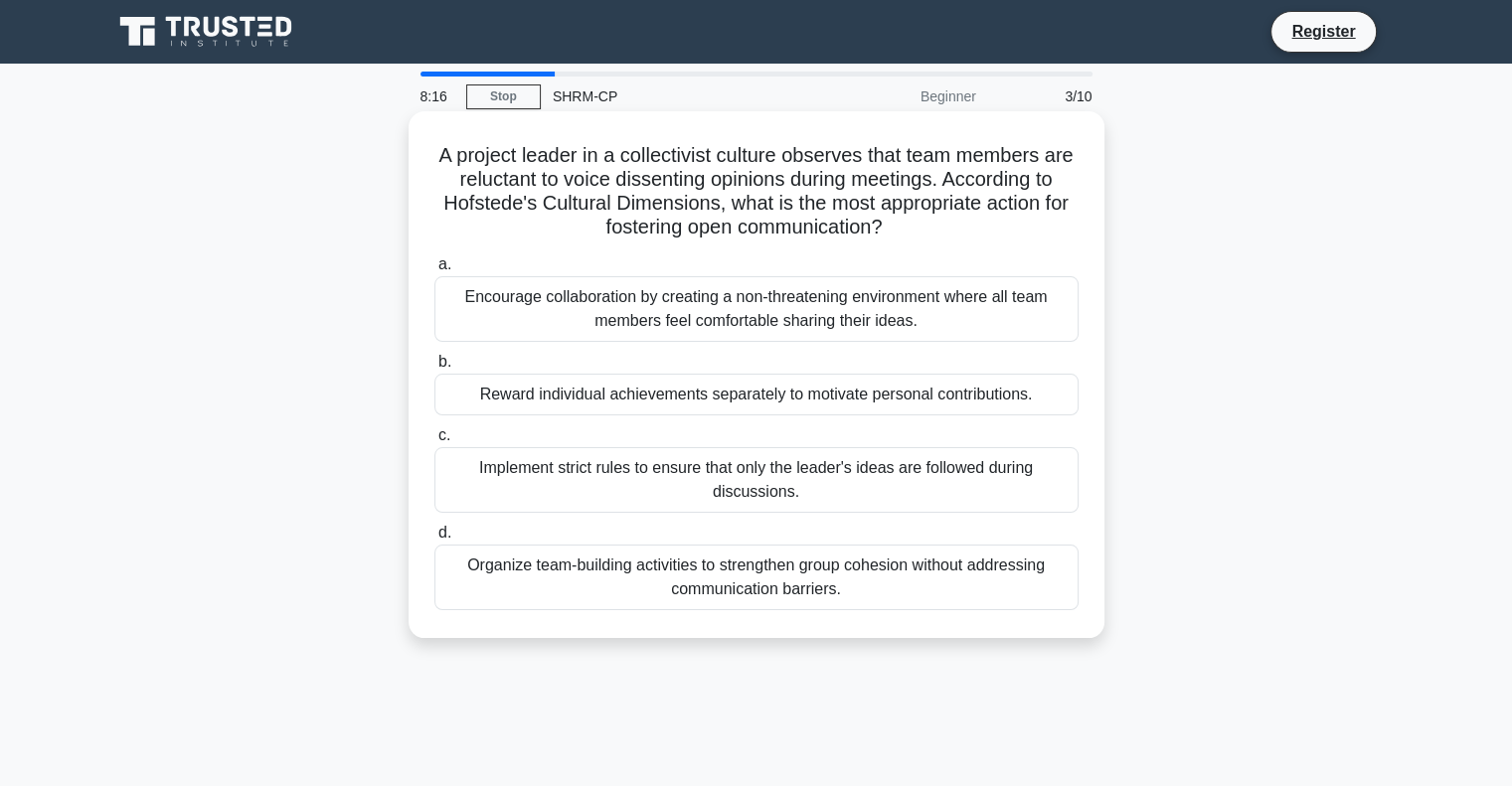 click on "Encourage collaboration by creating a non-threatening environment where all team members feel comfortable sharing their ideas." at bounding box center (756, 309) 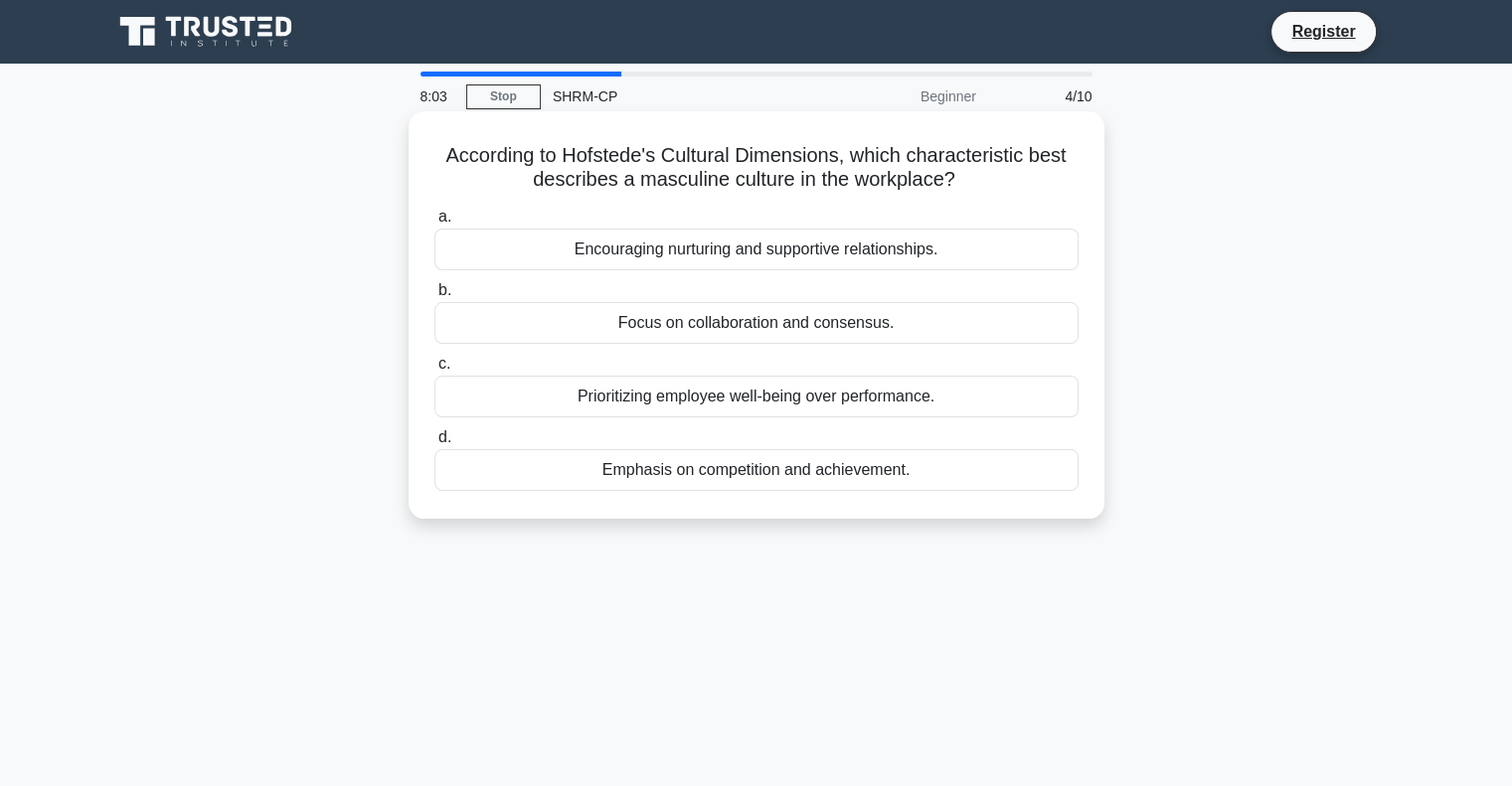 click on "Emphasis on competition and achievement." at bounding box center (756, 470) 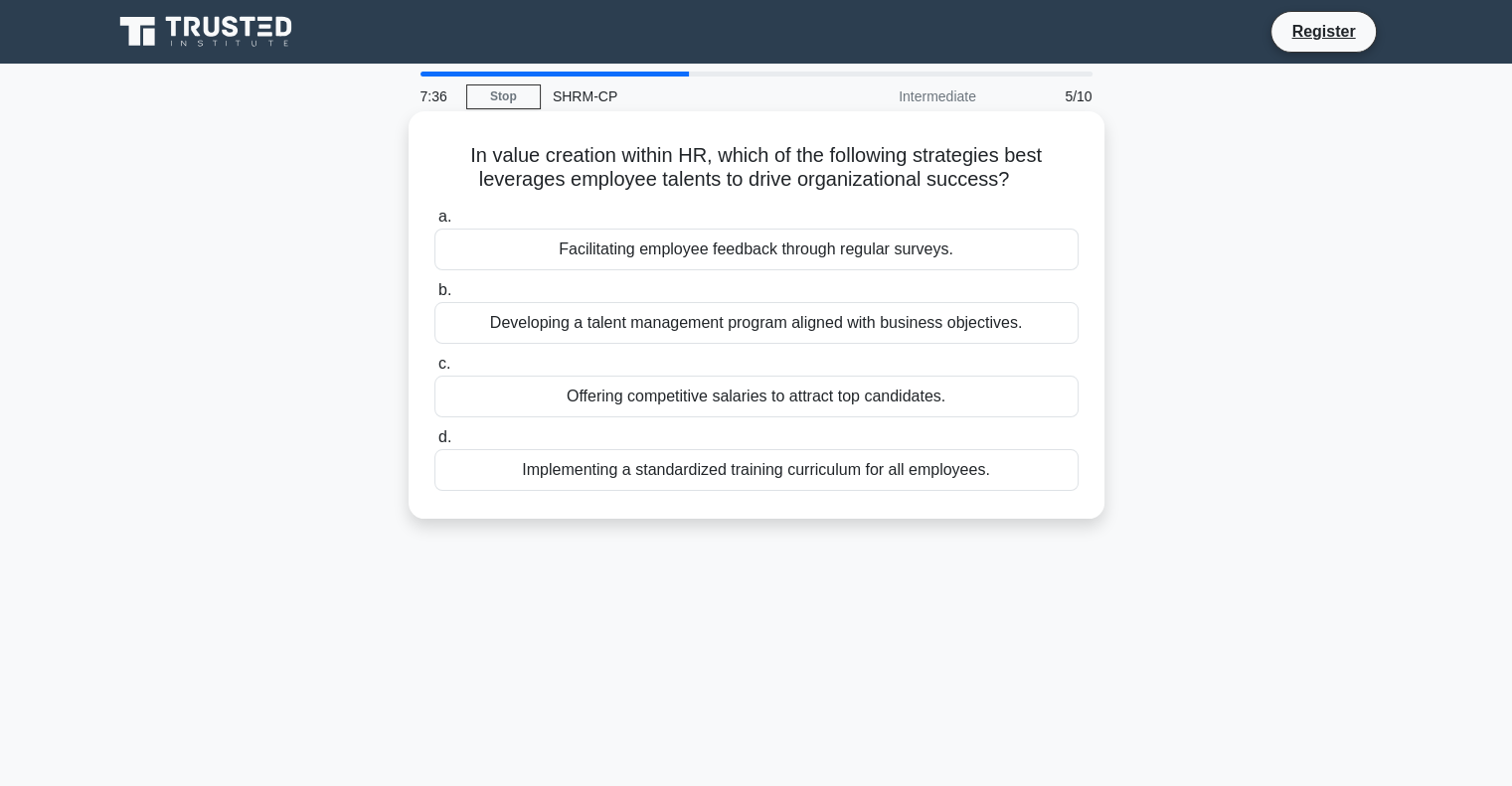 click on "Developing a talent management program aligned with business objectives." at bounding box center (756, 323) 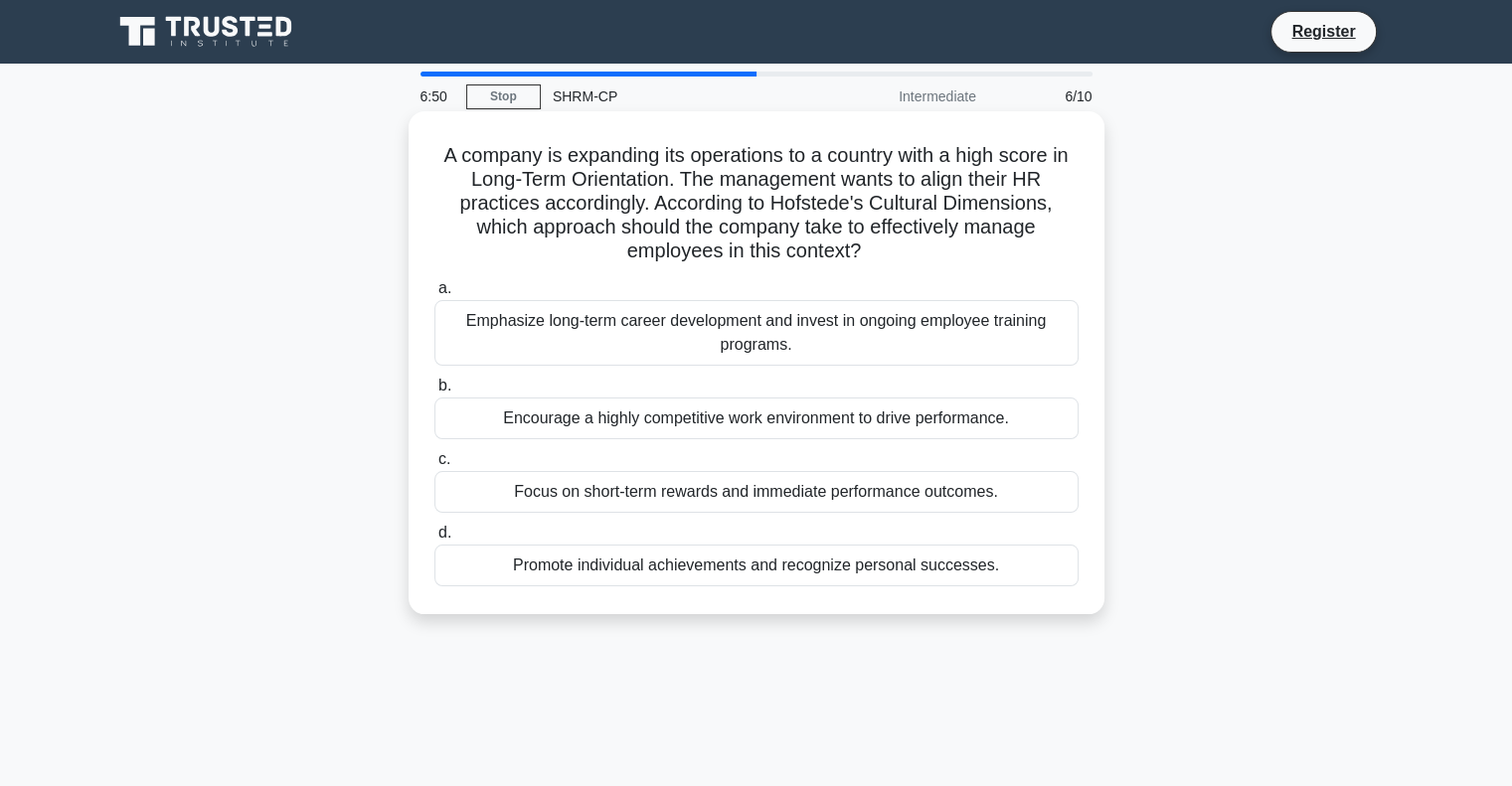 click on "Emphasize long-term career development and invest in ongoing employee training programs." at bounding box center [756, 333] 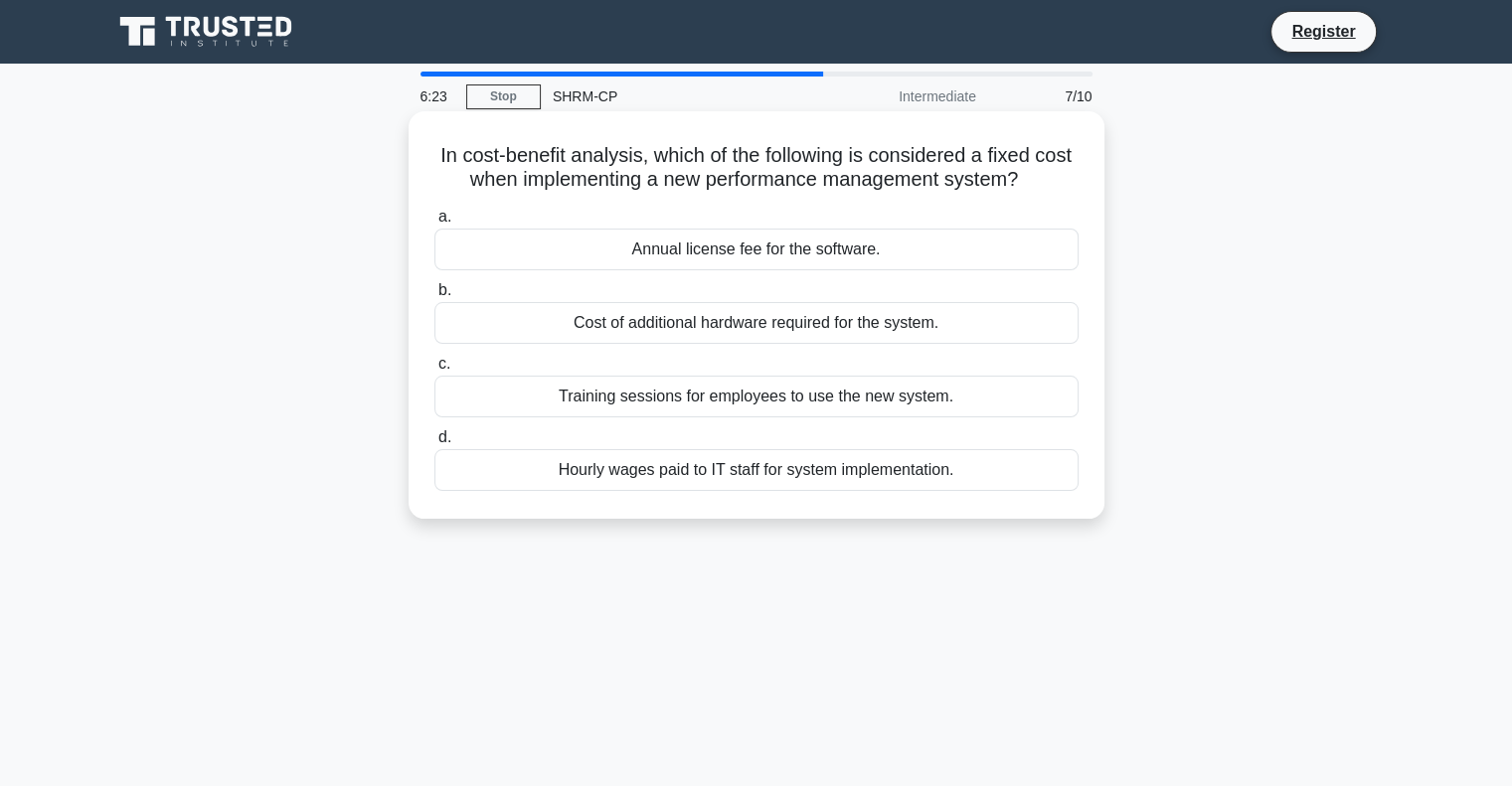 click on "Hourly wages paid to IT staff for system implementation." at bounding box center [756, 470] 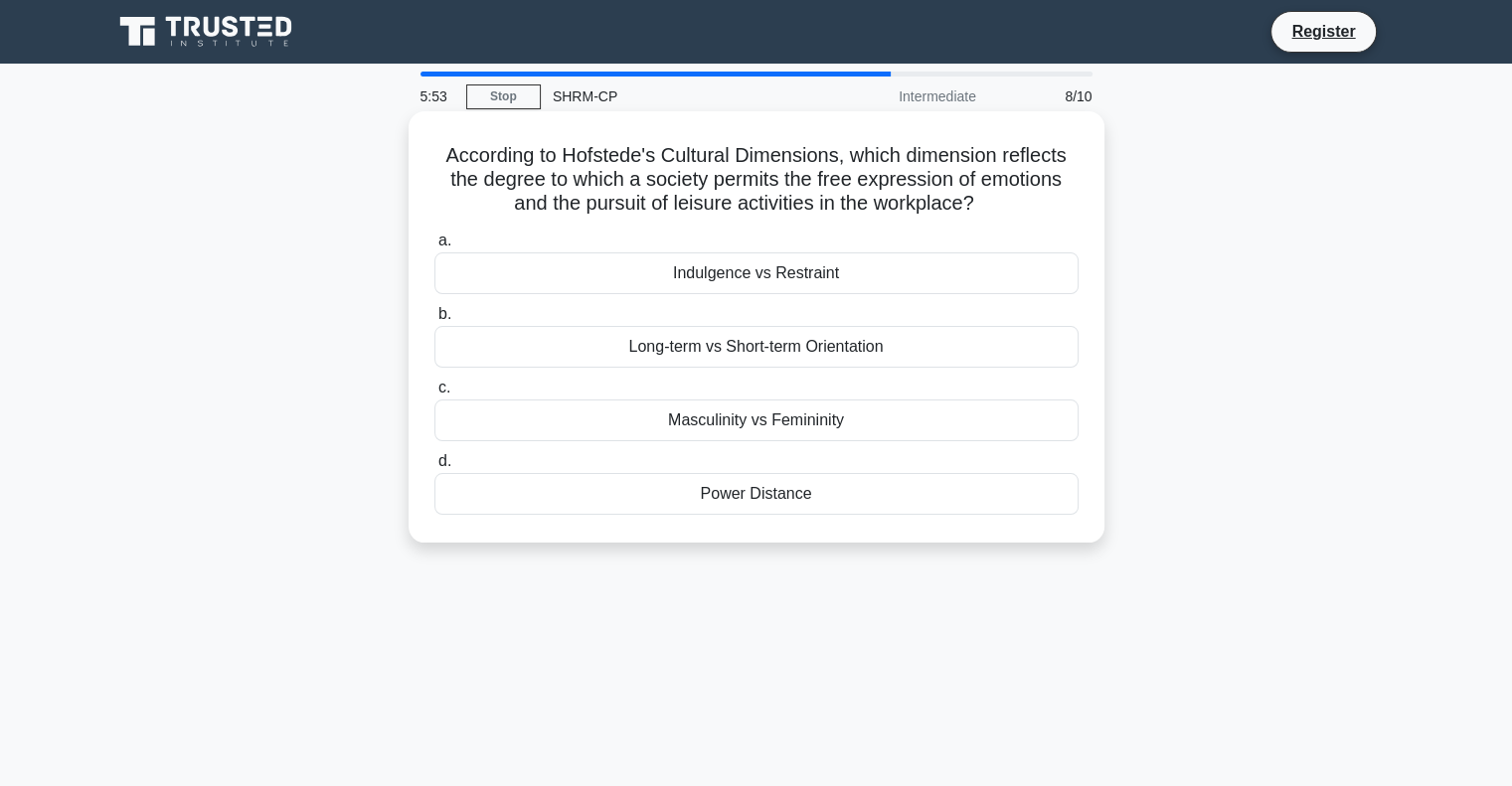 click on "Masculinity vs Femininity" at bounding box center (756, 420) 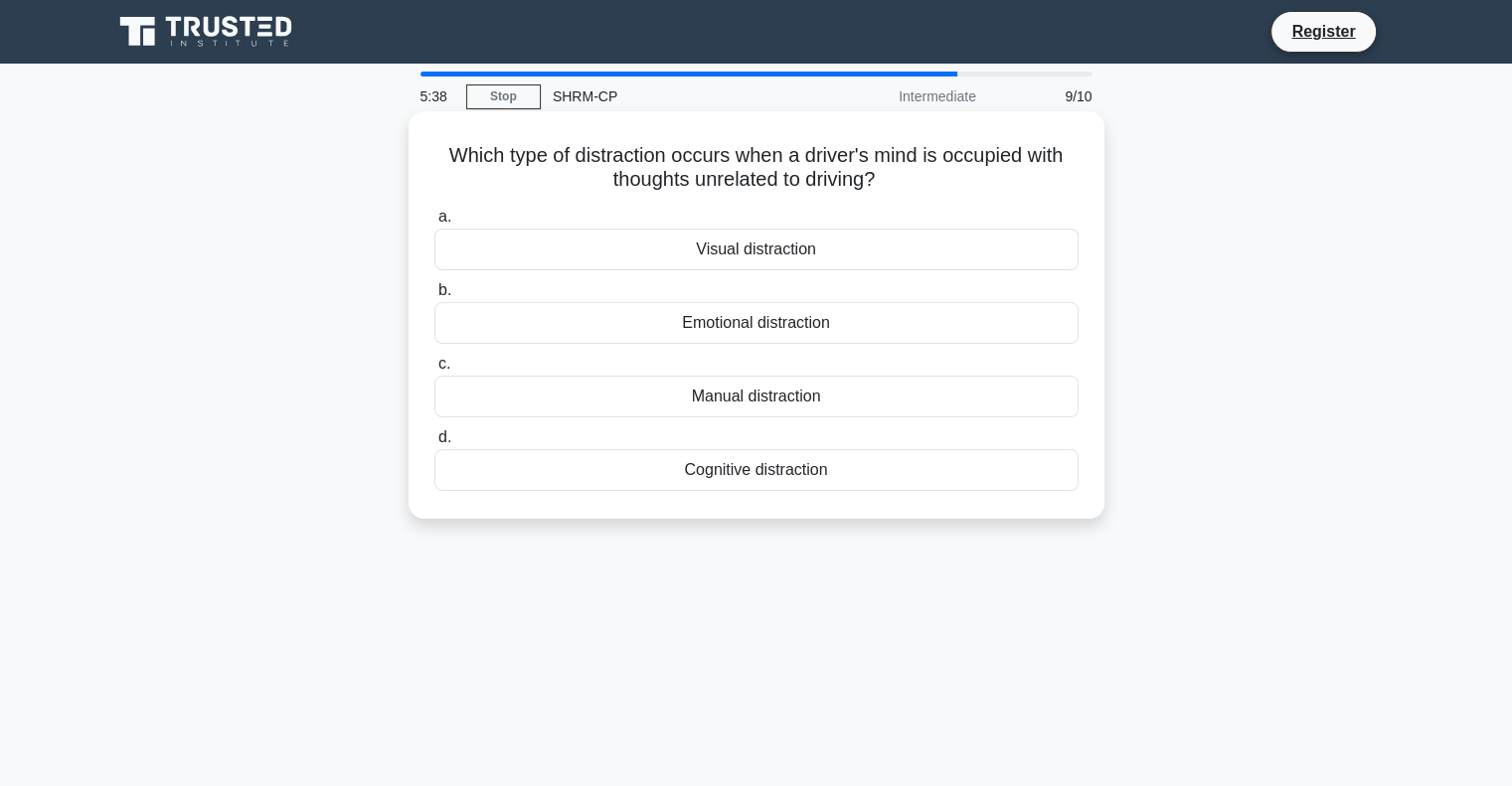 click on "Cognitive distraction" at bounding box center [756, 470] 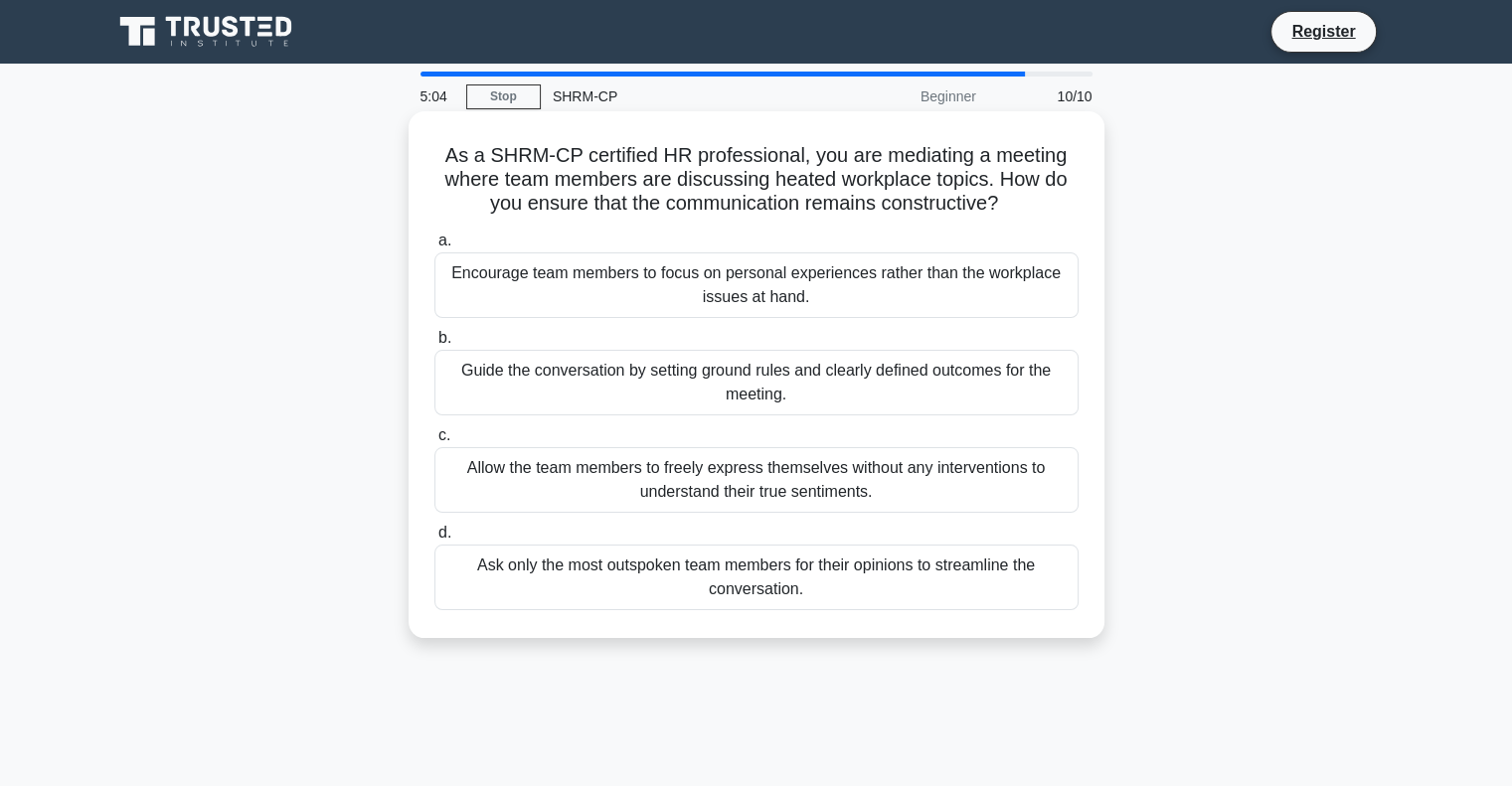 click on "Guide the conversation by setting ground rules and clearly defined outcomes for the meeting." at bounding box center [756, 383] 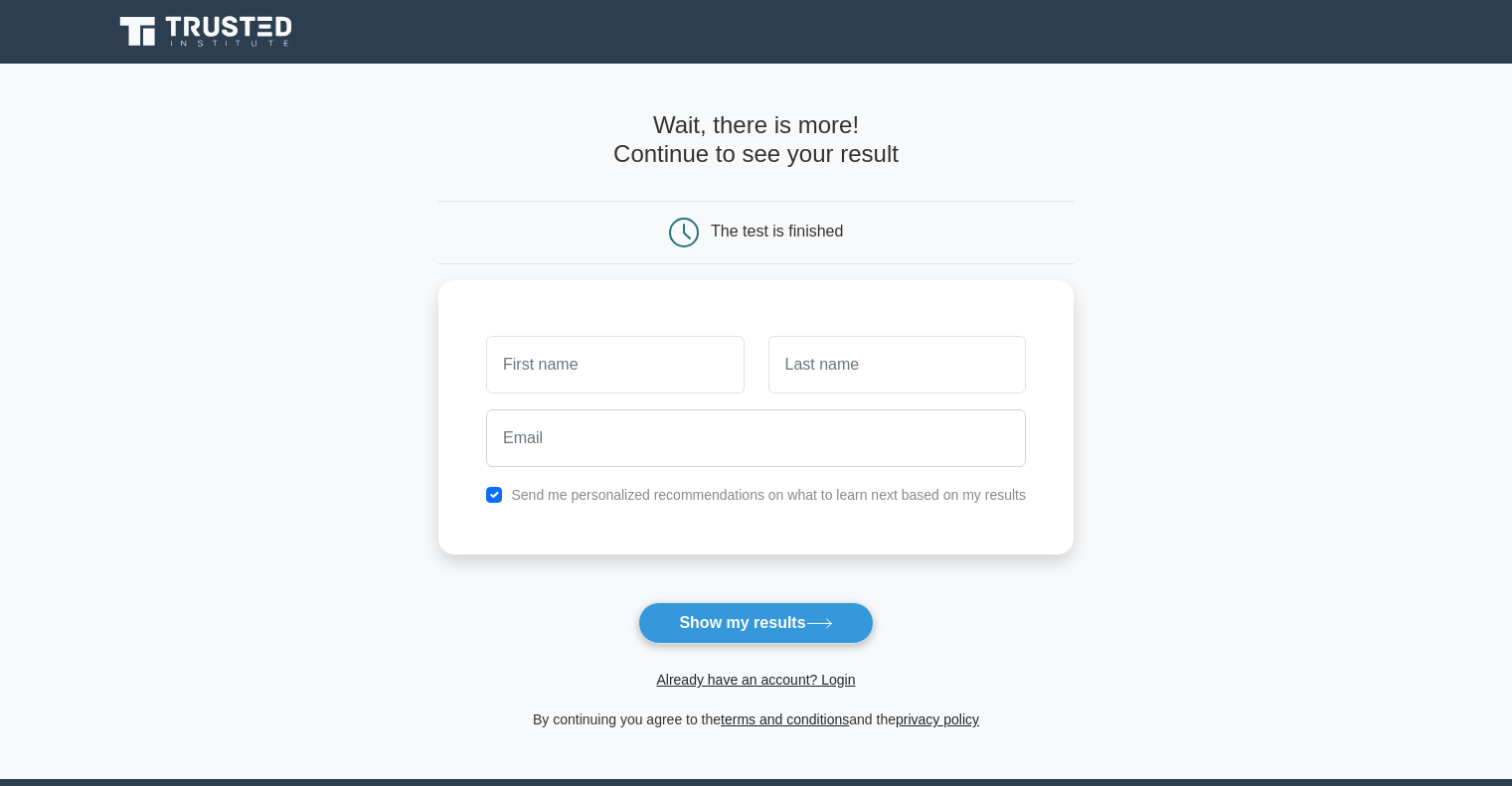 scroll, scrollTop: 0, scrollLeft: 0, axis: both 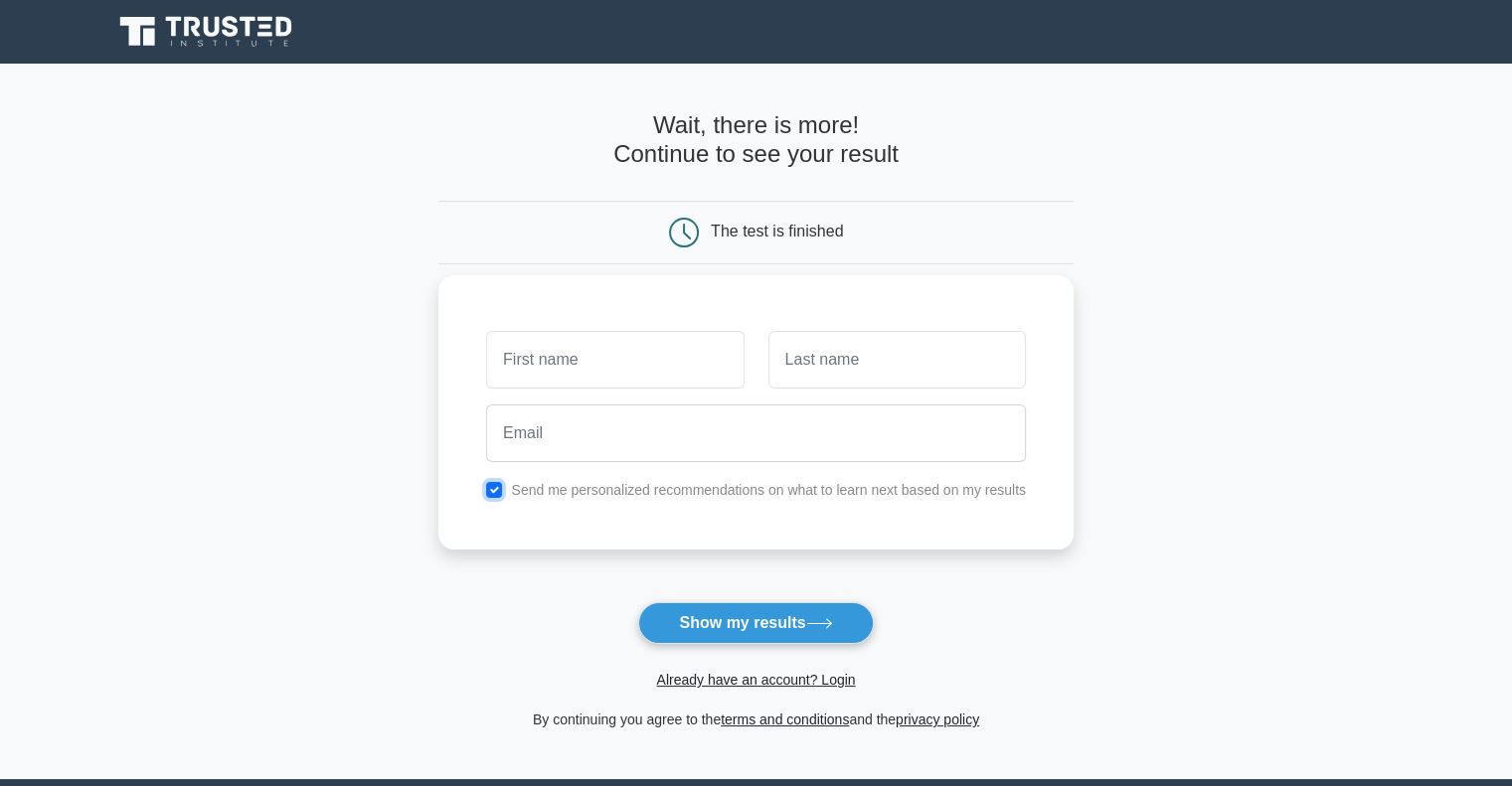 click at bounding box center (494, 490) 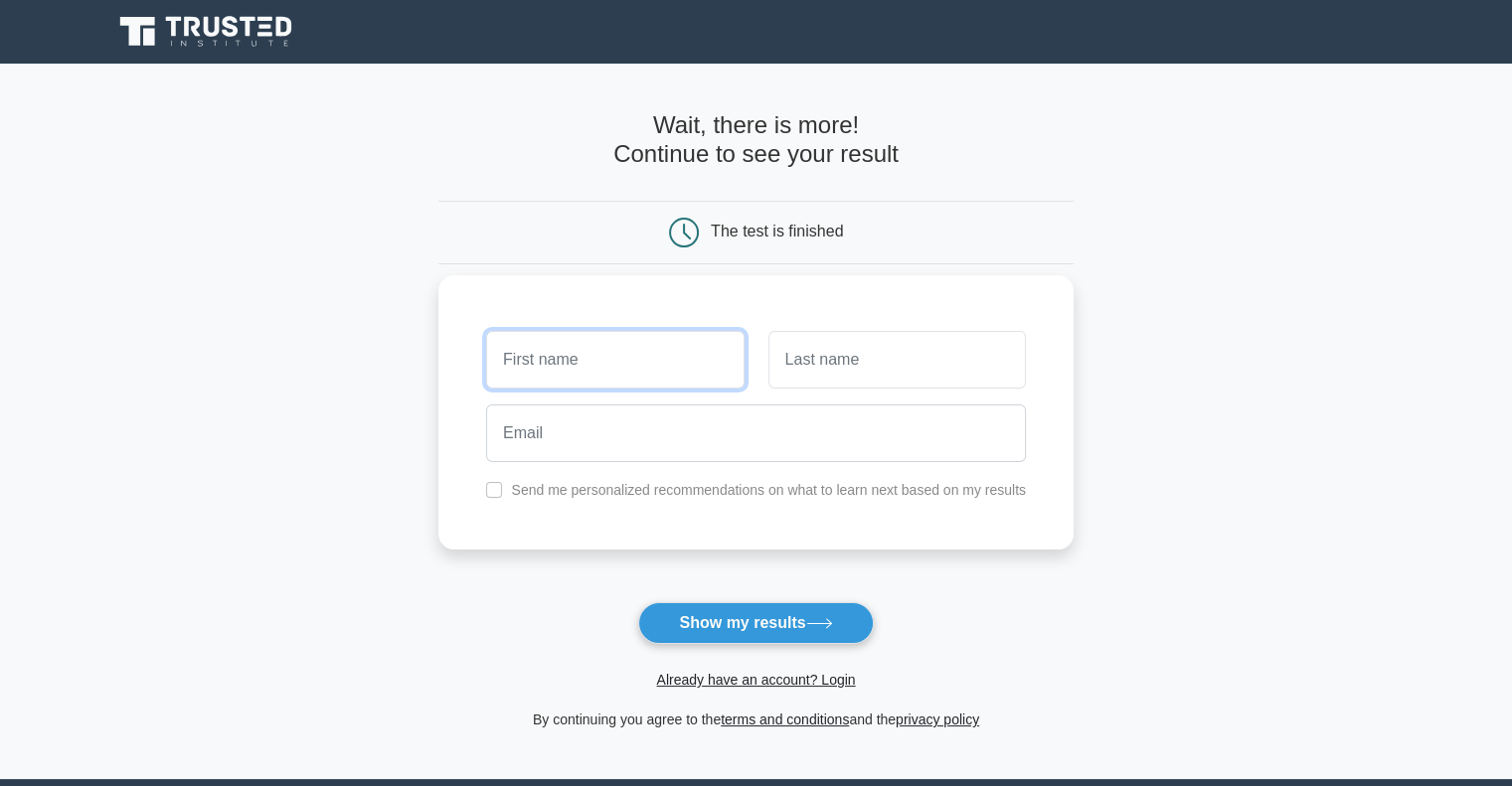 click at bounding box center [614, 360] 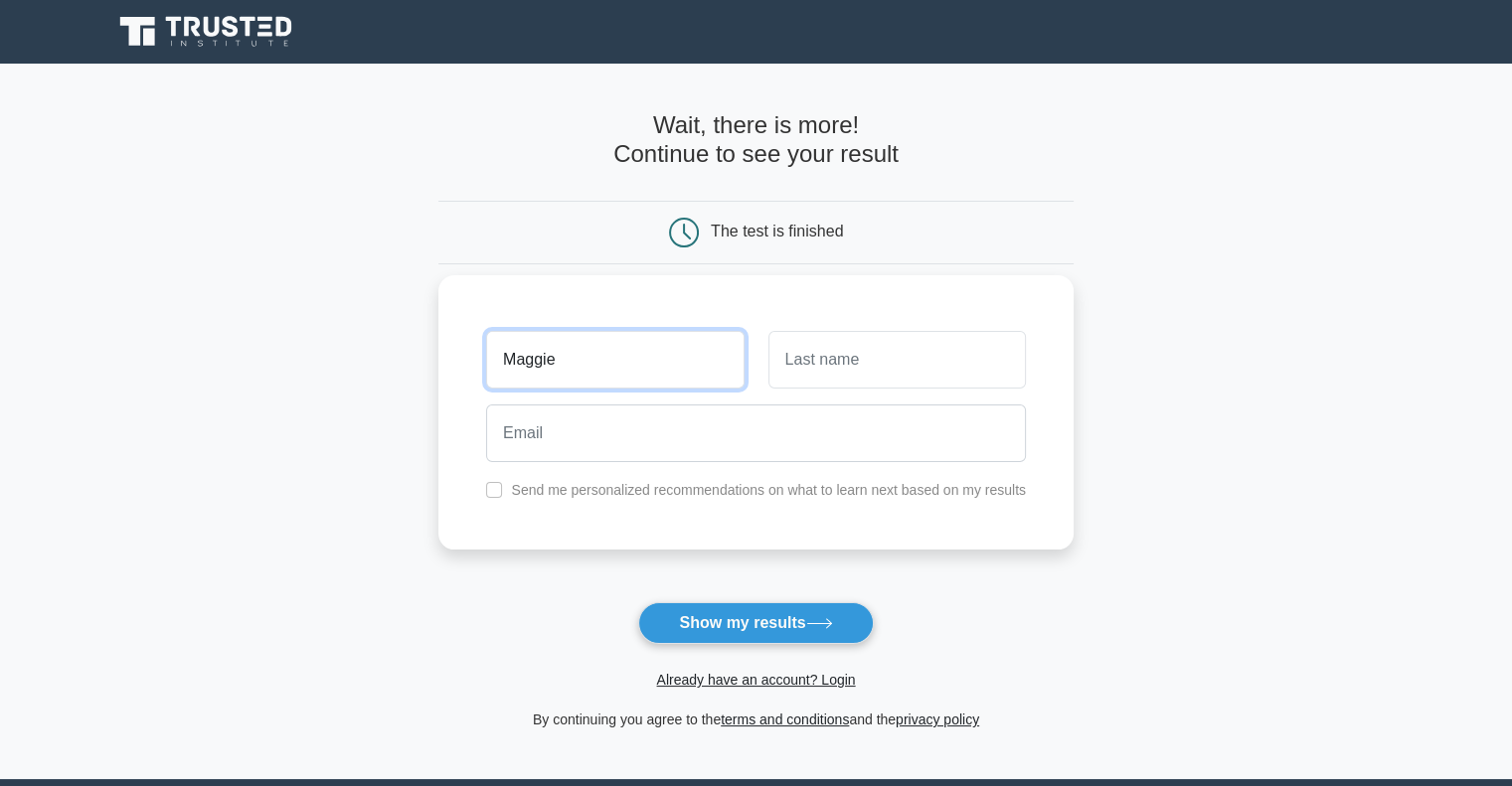 type on "Maggie" 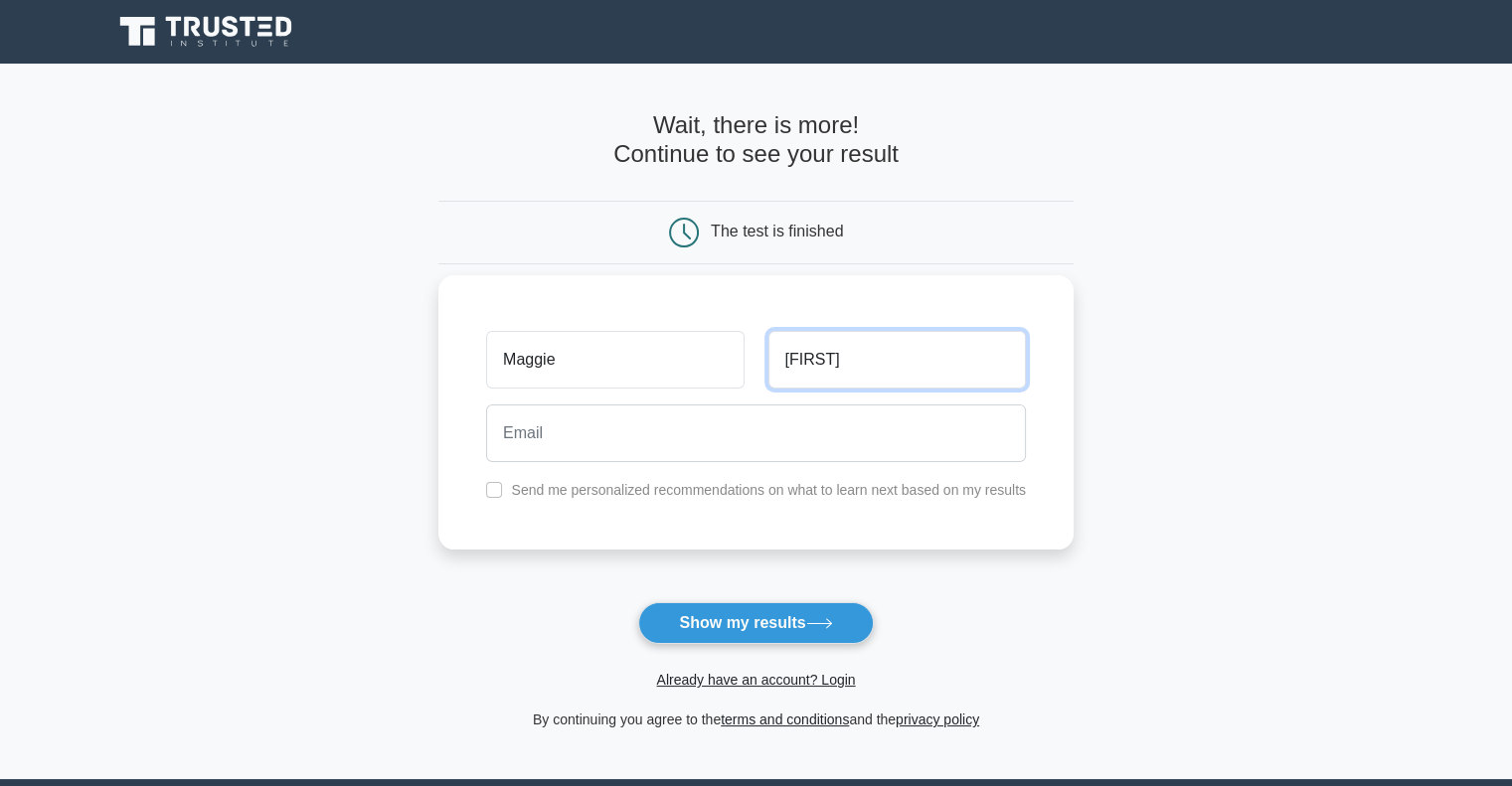 type on "[FIRST]" 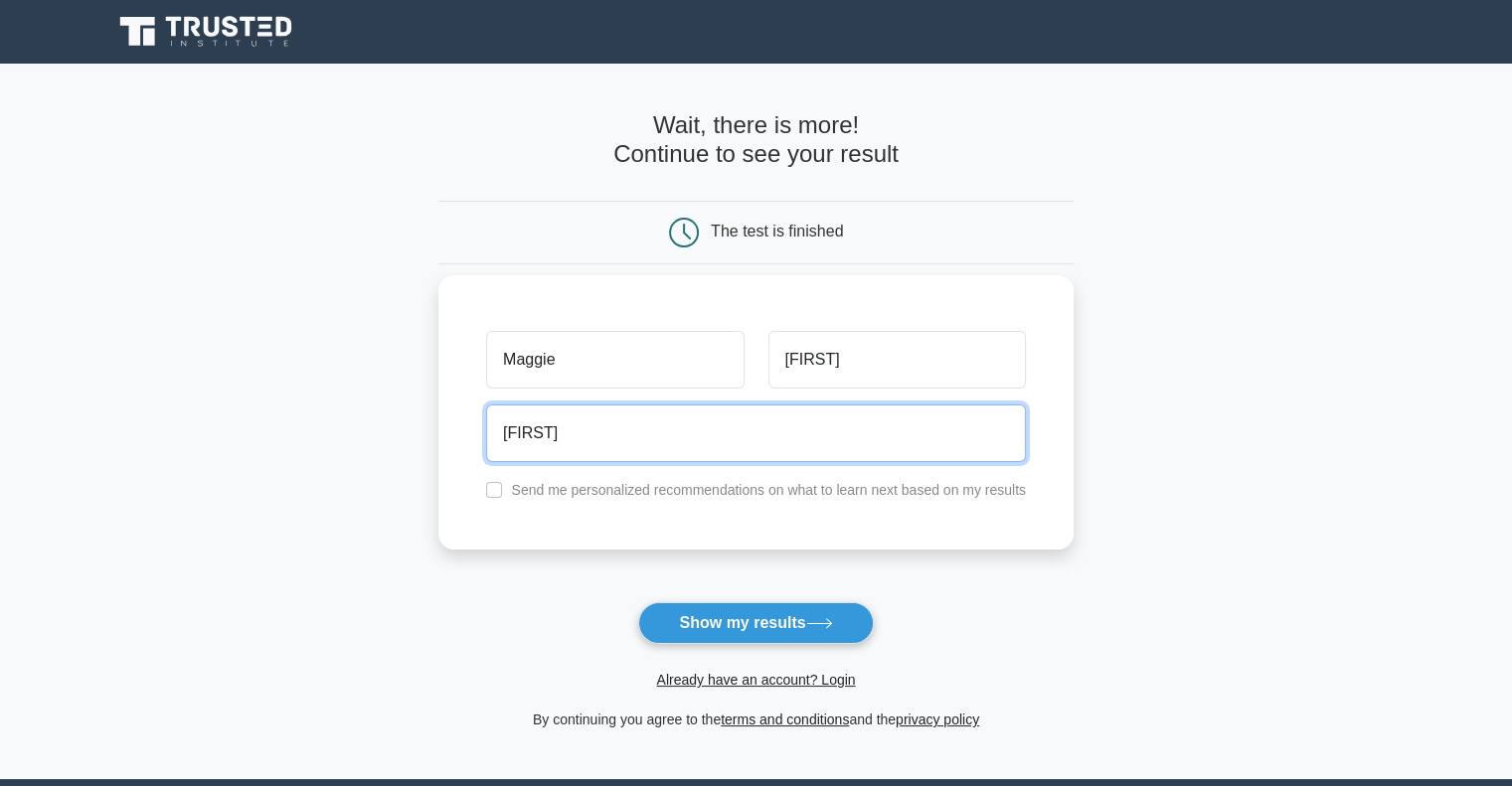 type on "[FIRST][LAST]@example.com" 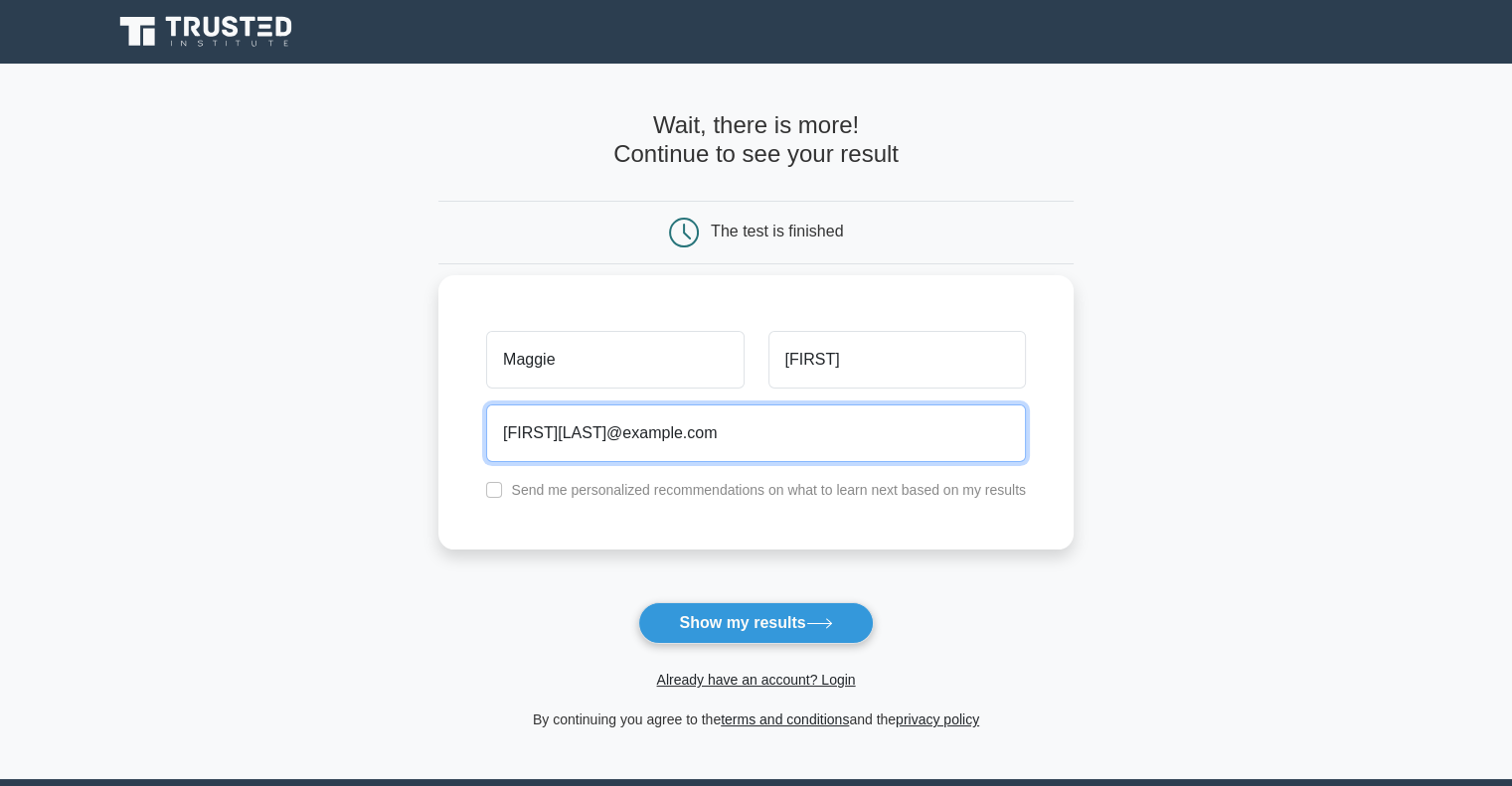 click on "Show my results" at bounding box center [756, 623] 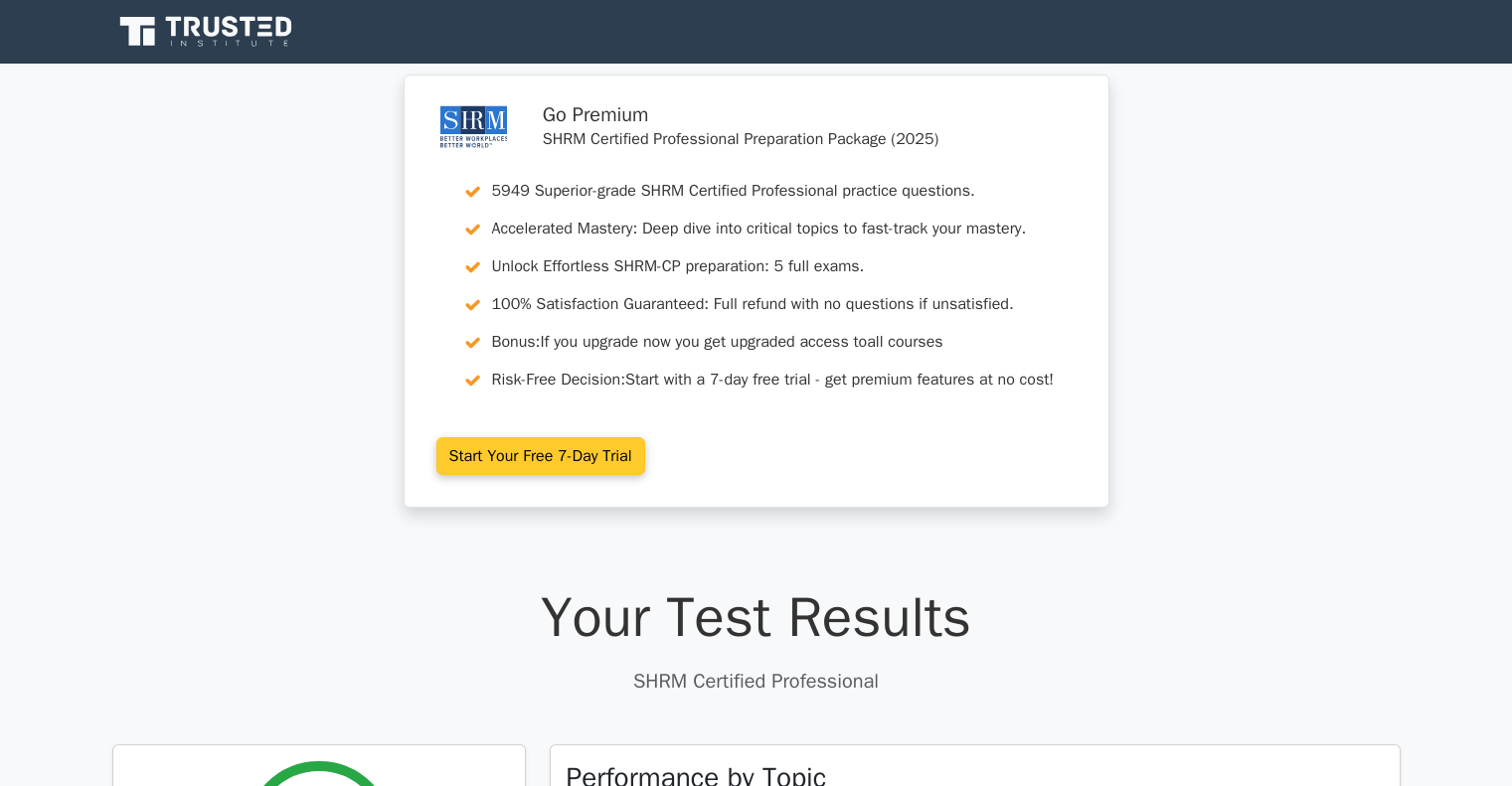 scroll, scrollTop: 0, scrollLeft: 0, axis: both 